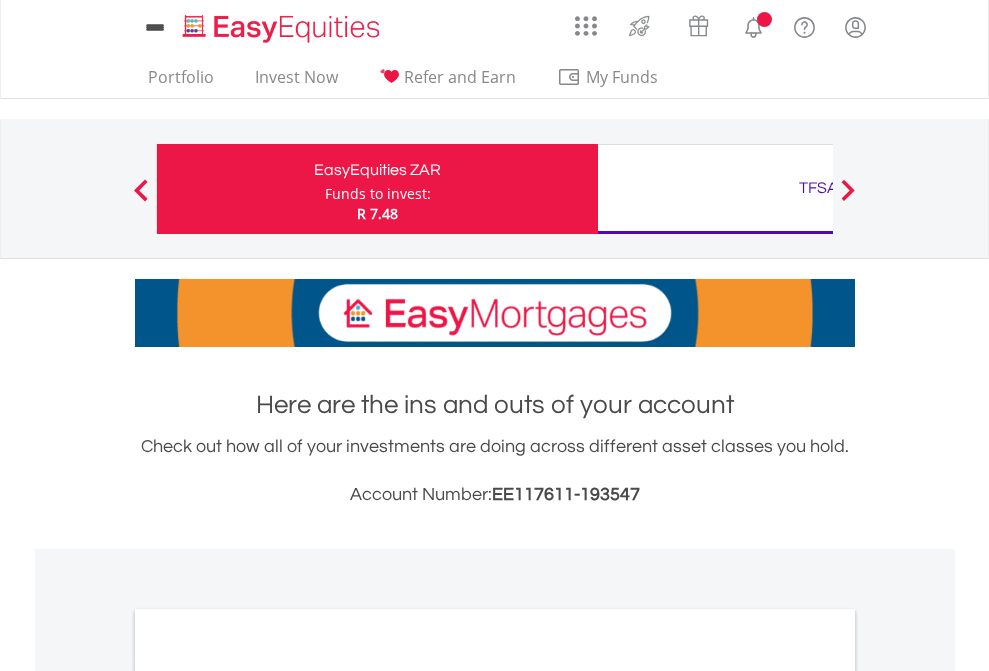 scroll, scrollTop: 0, scrollLeft: 0, axis: both 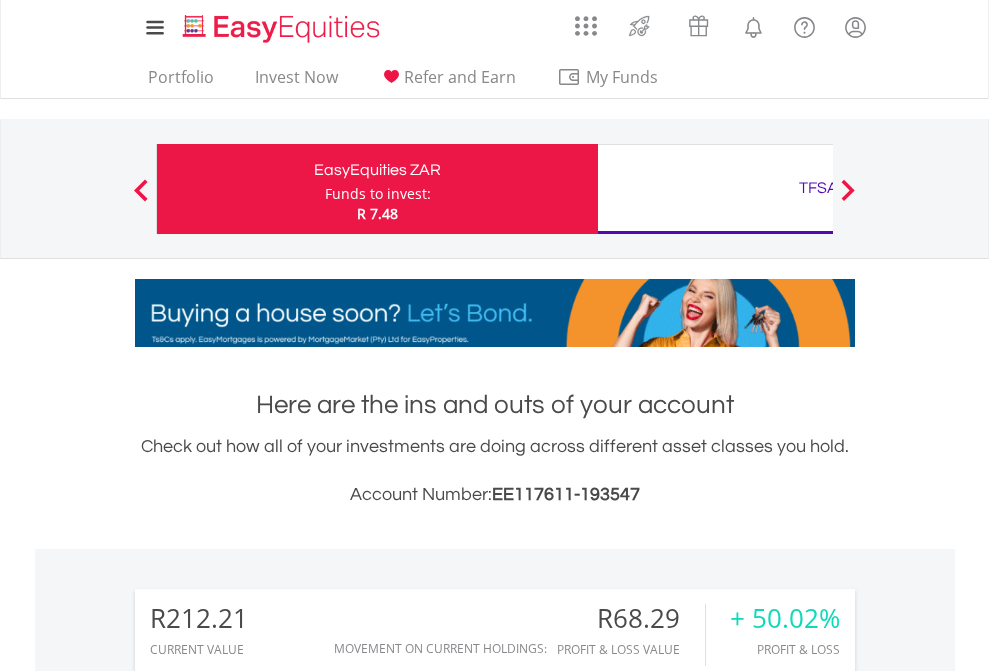 click on "Funds to invest:" at bounding box center (378, 194) 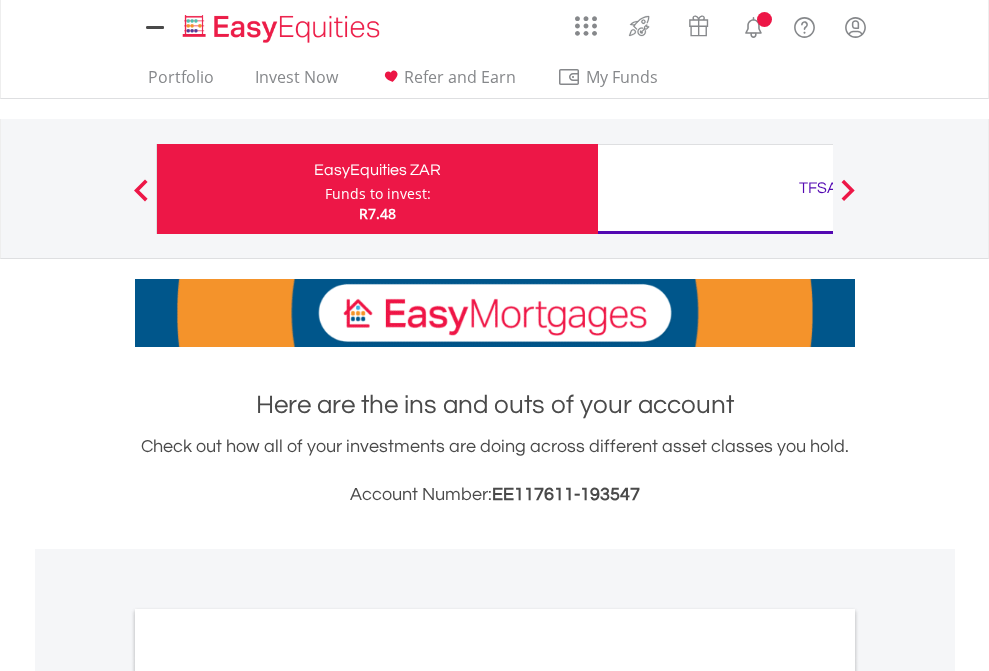 scroll, scrollTop: 0, scrollLeft: 0, axis: both 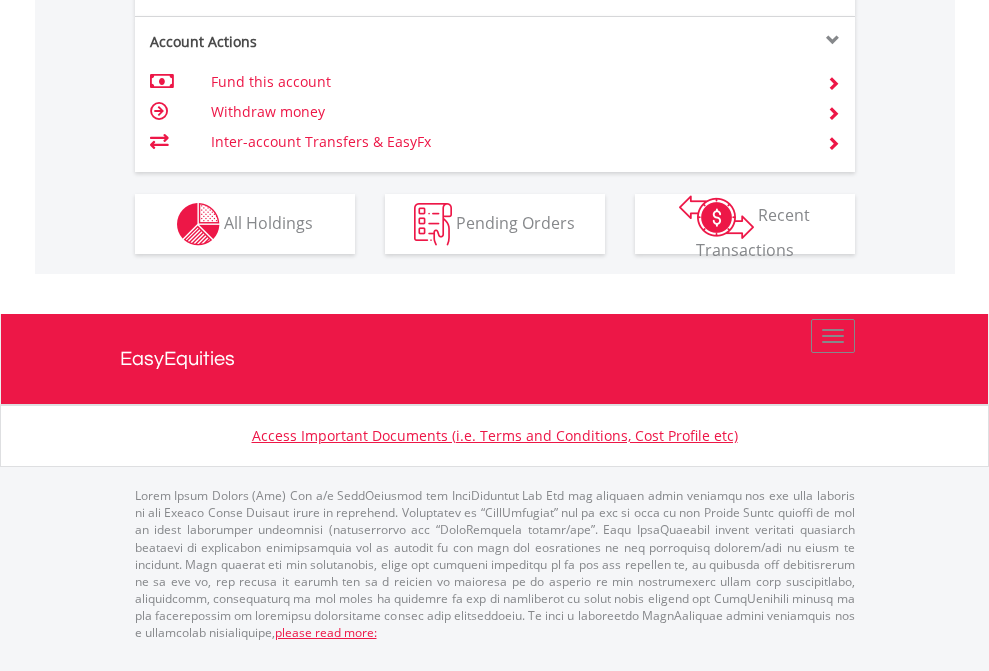 click on "Investment types" at bounding box center (706, -337) 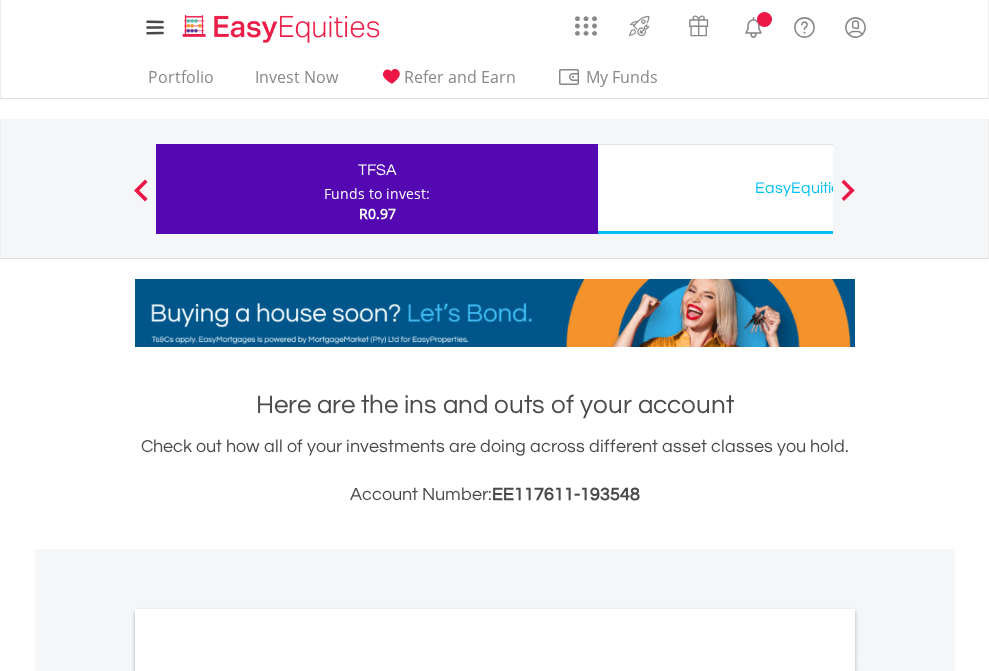 scroll, scrollTop: 0, scrollLeft: 0, axis: both 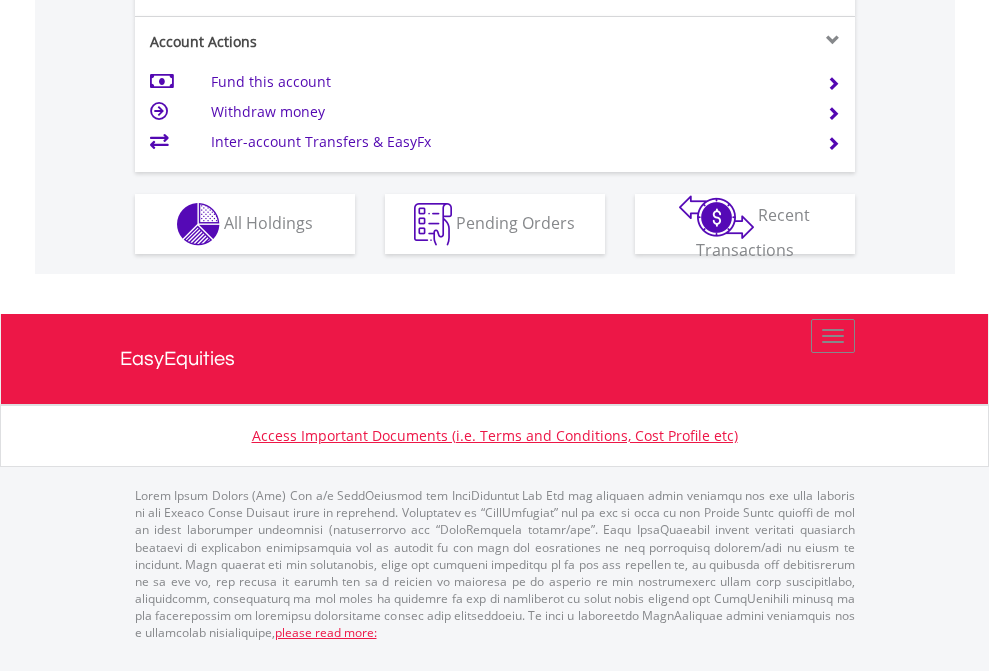 click on "Investment types" at bounding box center [706, -337] 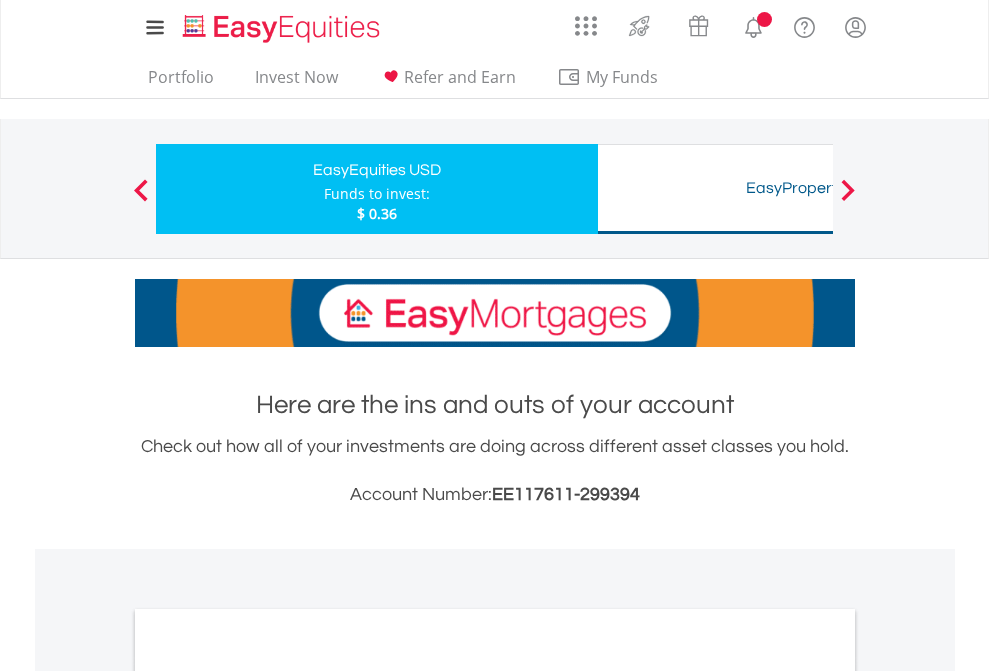 scroll, scrollTop: 0, scrollLeft: 0, axis: both 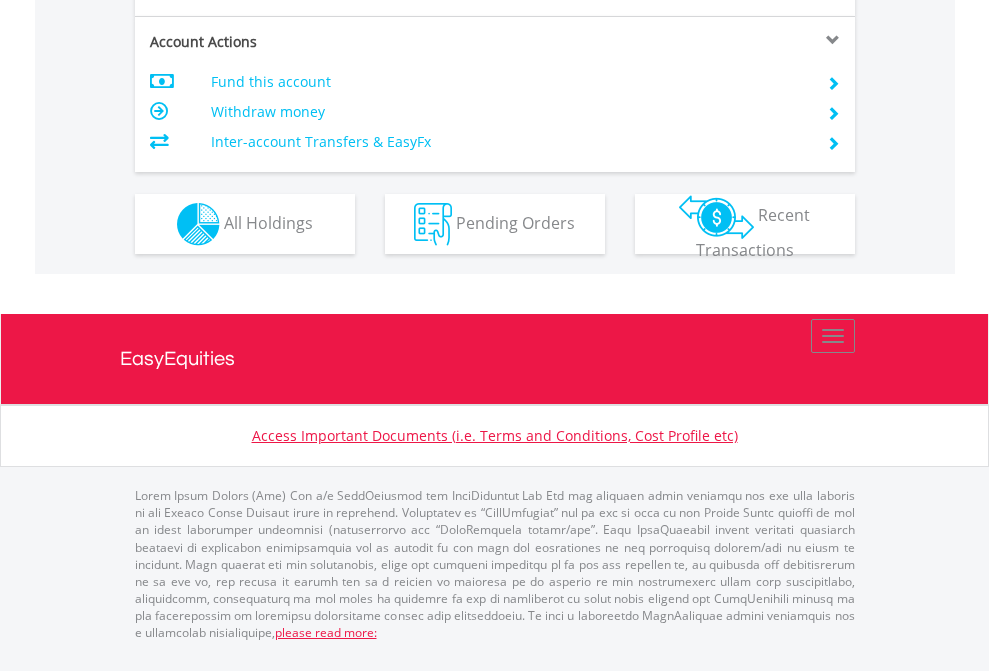 click on "Investment types" at bounding box center [706, -337] 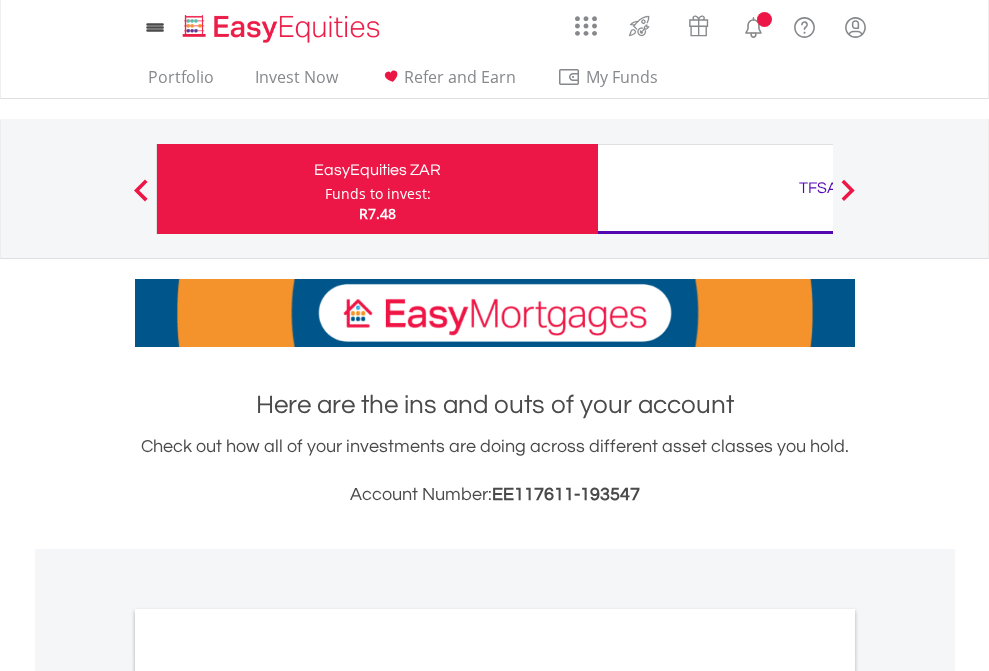 scroll, scrollTop: 1202, scrollLeft: 0, axis: vertical 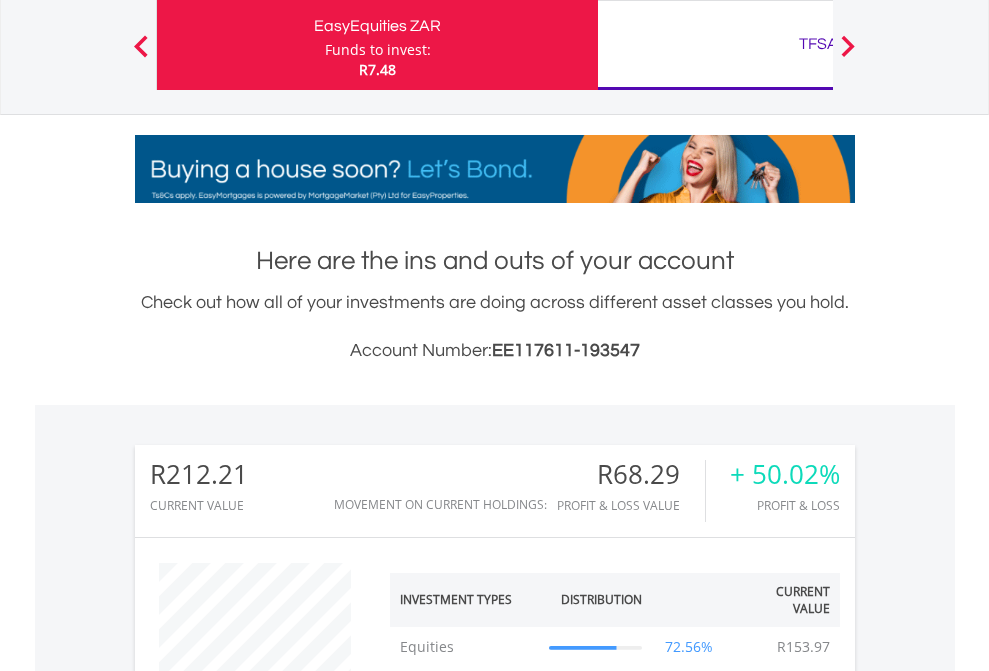click on "TFSA" at bounding box center [818, 44] 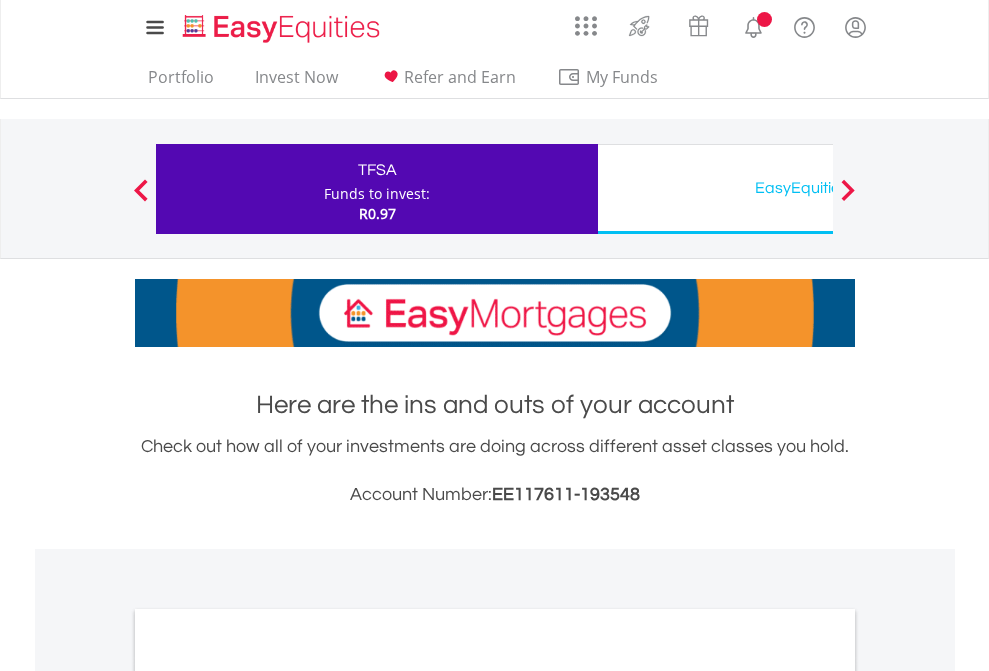scroll, scrollTop: 0, scrollLeft: 0, axis: both 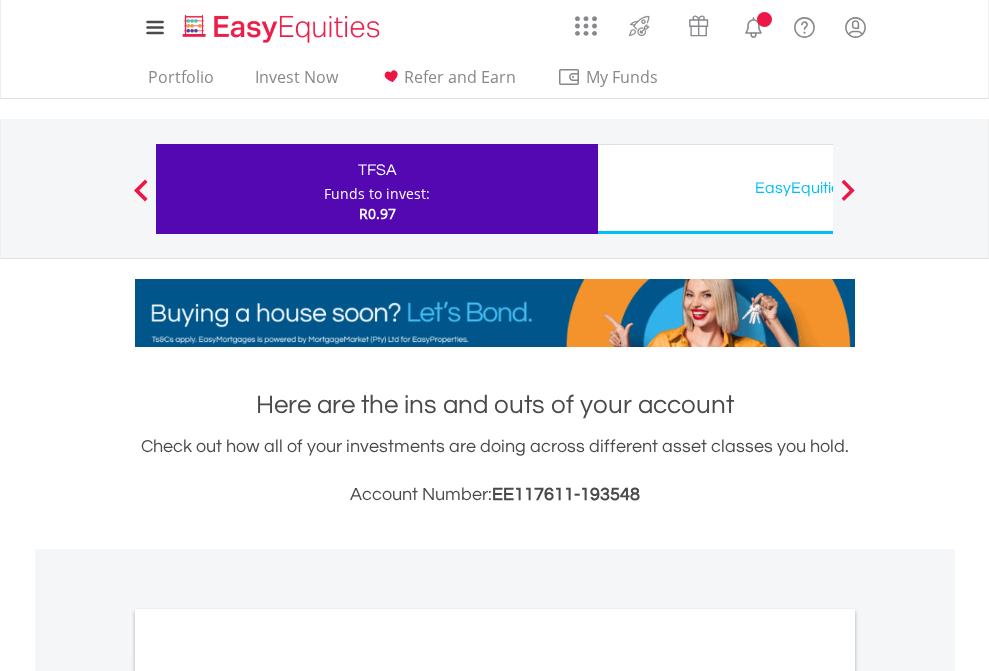 click on "All Holdings" at bounding box center [268, 1096] 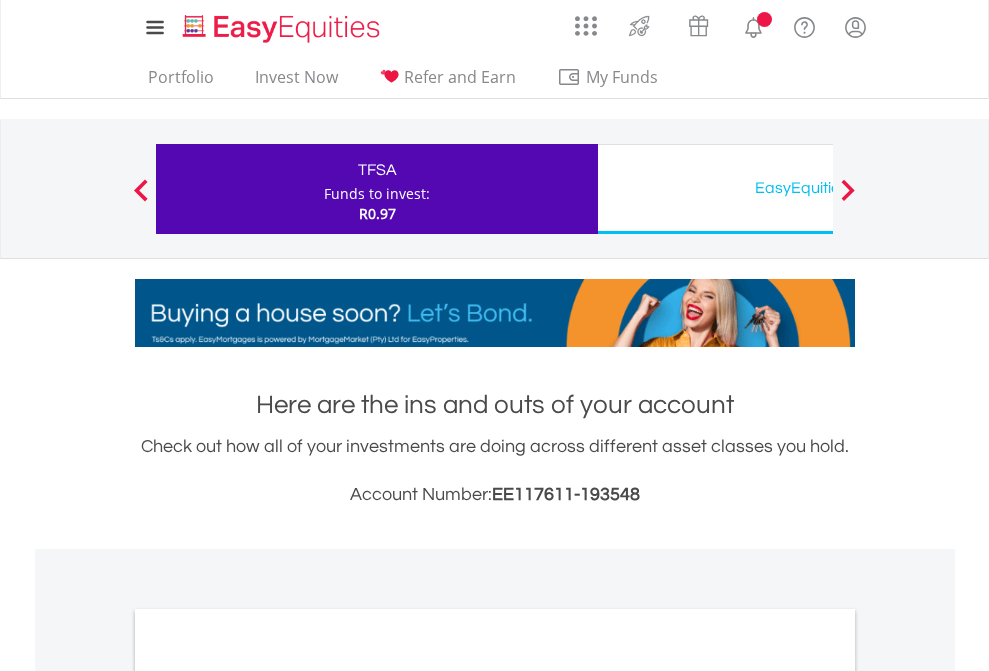 scroll, scrollTop: 1202, scrollLeft: 0, axis: vertical 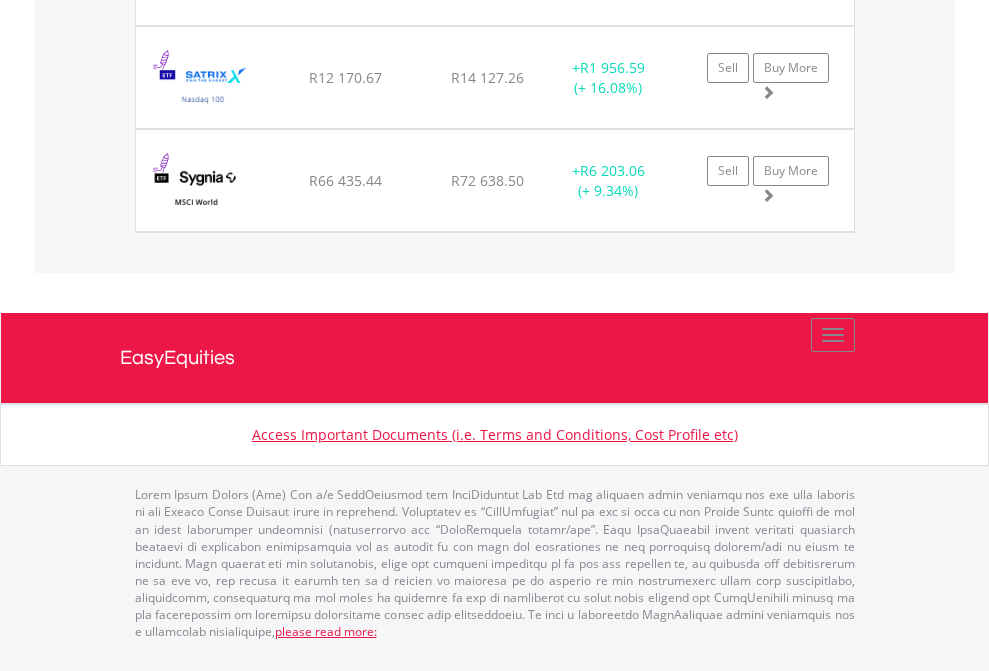click on "EasyEquities USD" at bounding box center (818, -1545) 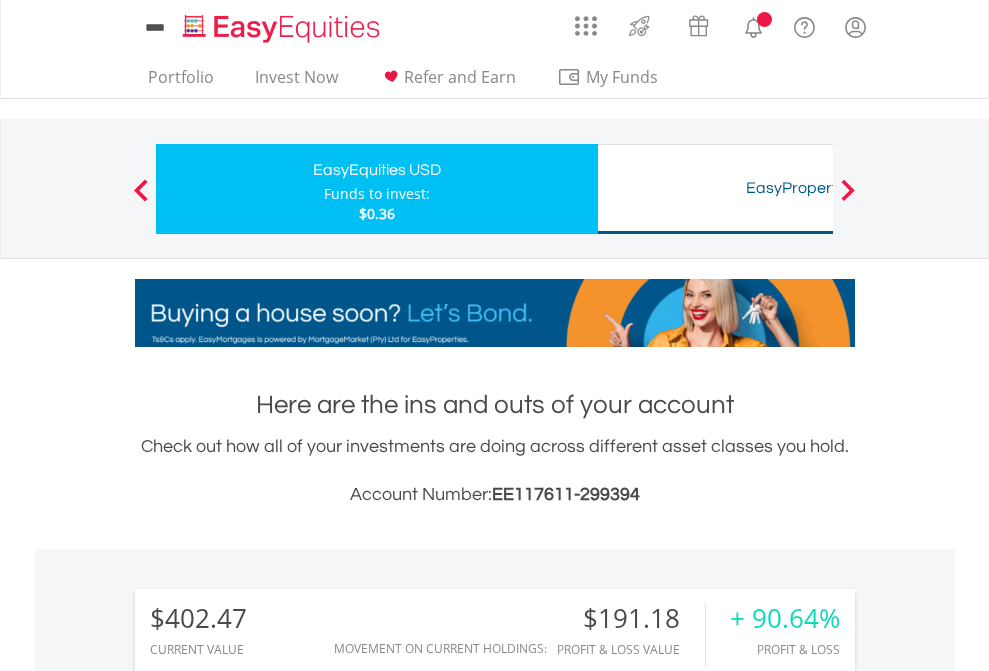 click on "All Holdings" at bounding box center (268, 1506) 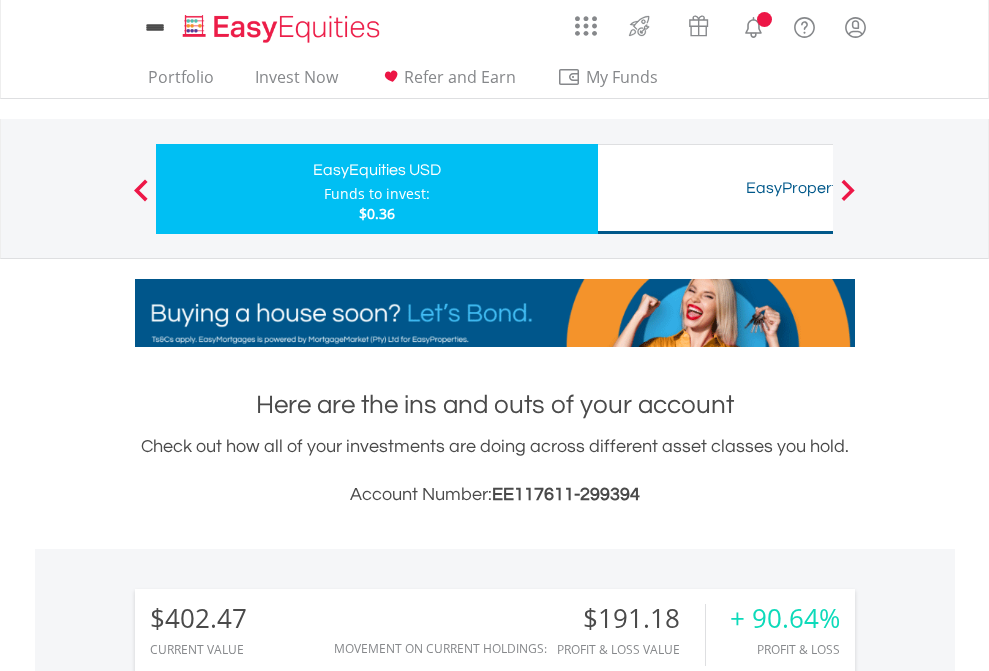 scroll, scrollTop: 1533, scrollLeft: 0, axis: vertical 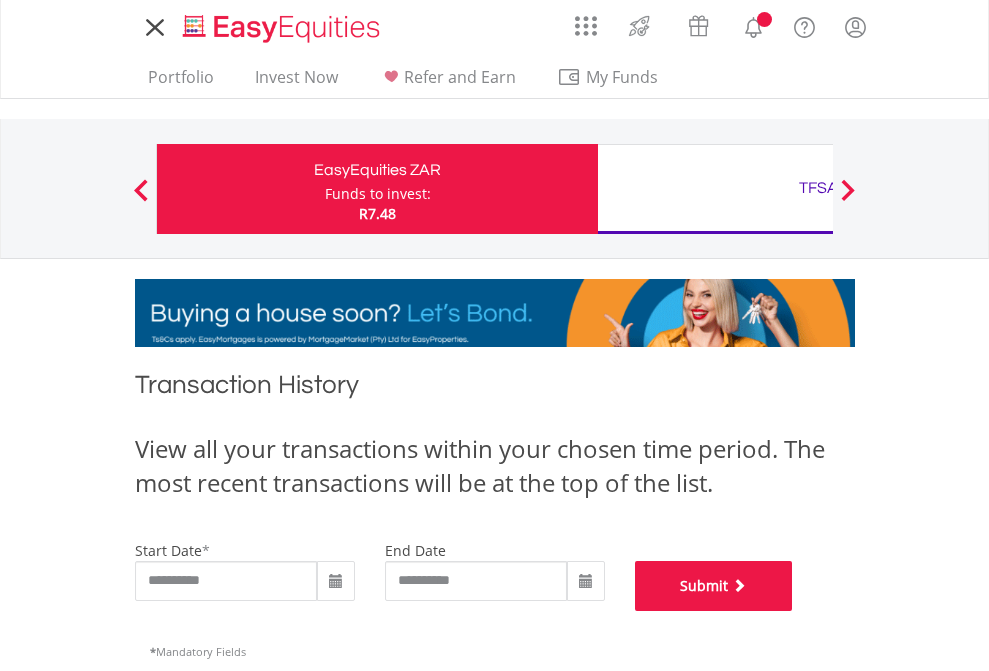click on "Submit" at bounding box center [714, 586] 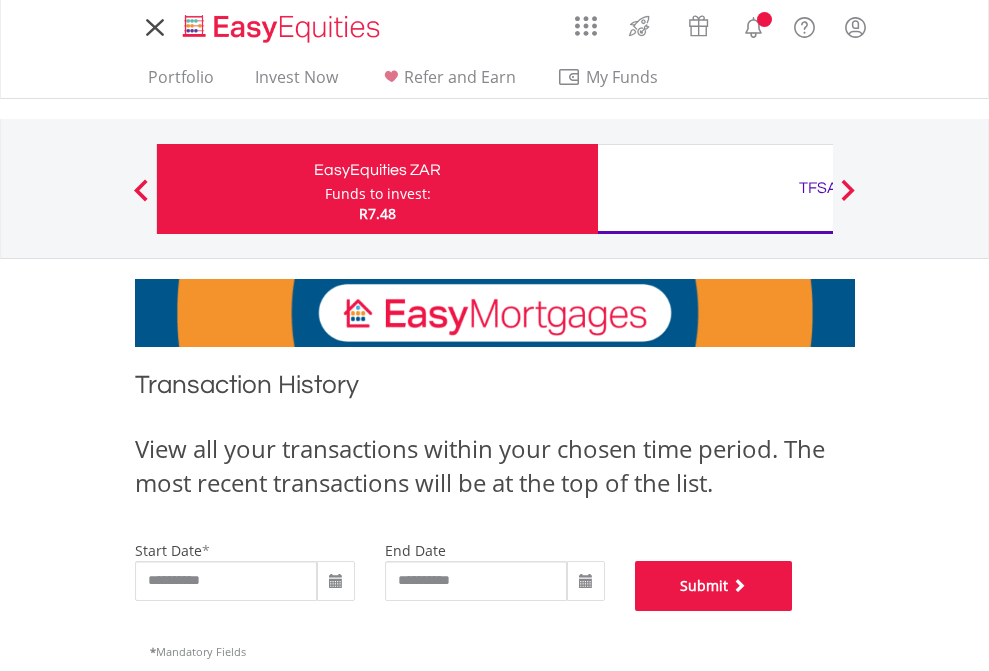 scroll, scrollTop: 811, scrollLeft: 0, axis: vertical 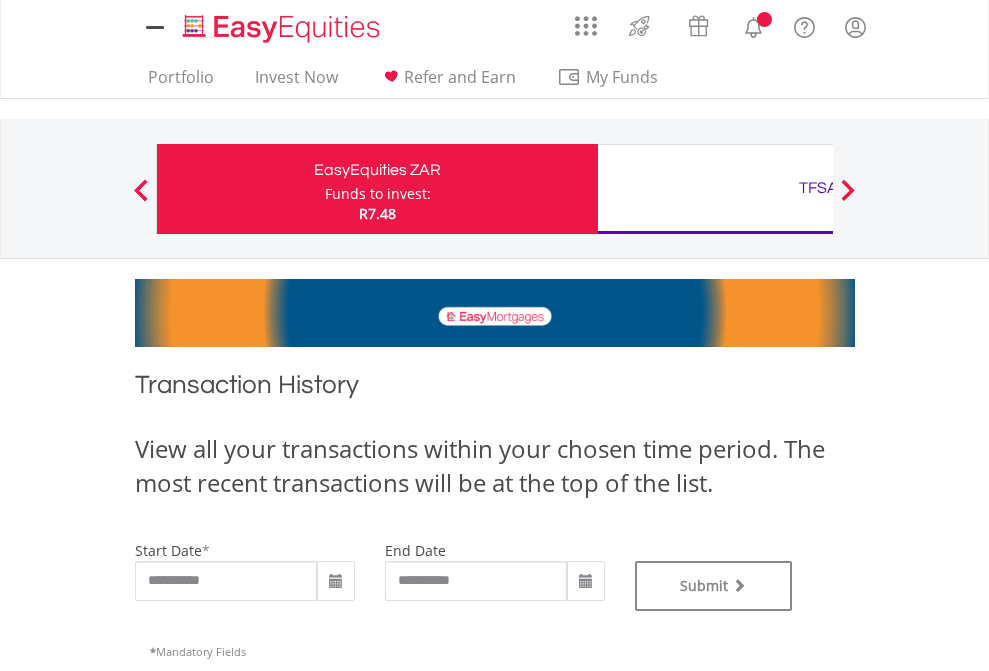 click on "TFSA" at bounding box center [818, 188] 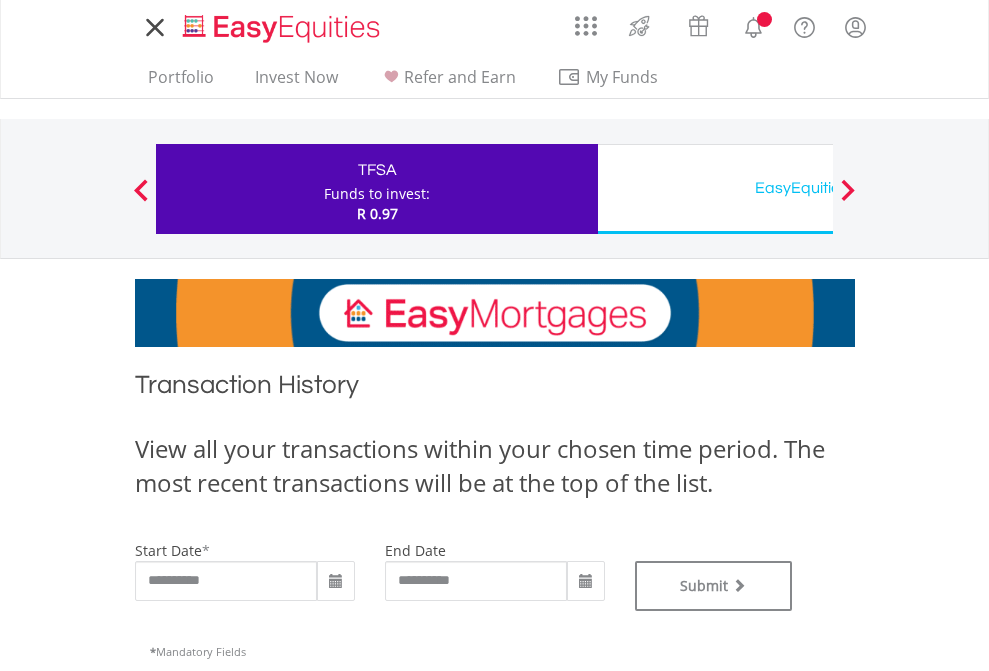 scroll, scrollTop: 0, scrollLeft: 0, axis: both 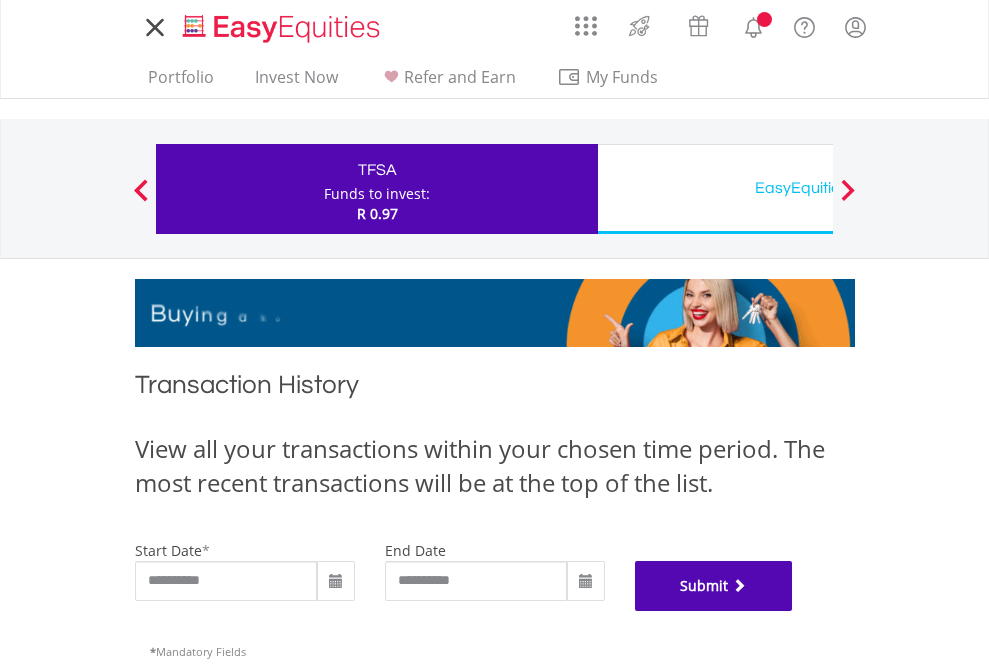 click on "Submit" at bounding box center [714, 586] 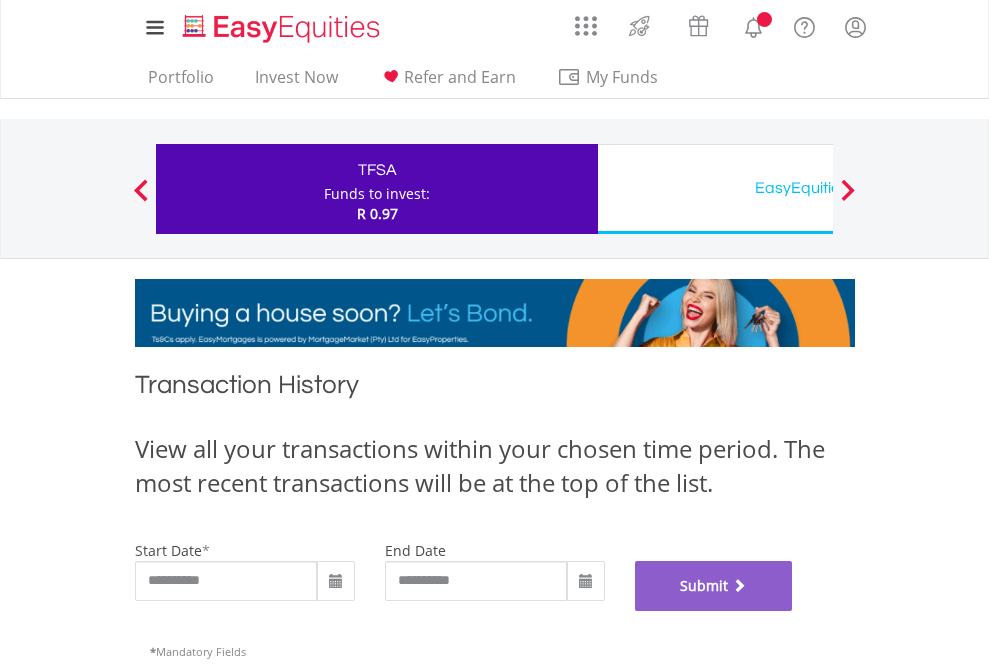scroll, scrollTop: 811, scrollLeft: 0, axis: vertical 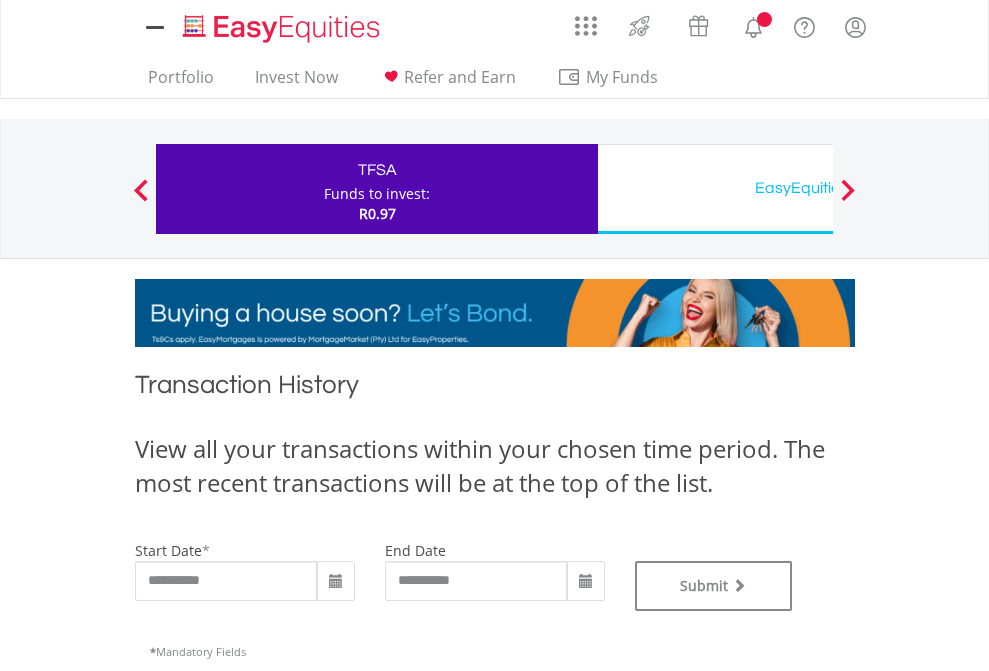 click on "EasyEquities USD" at bounding box center (818, 188) 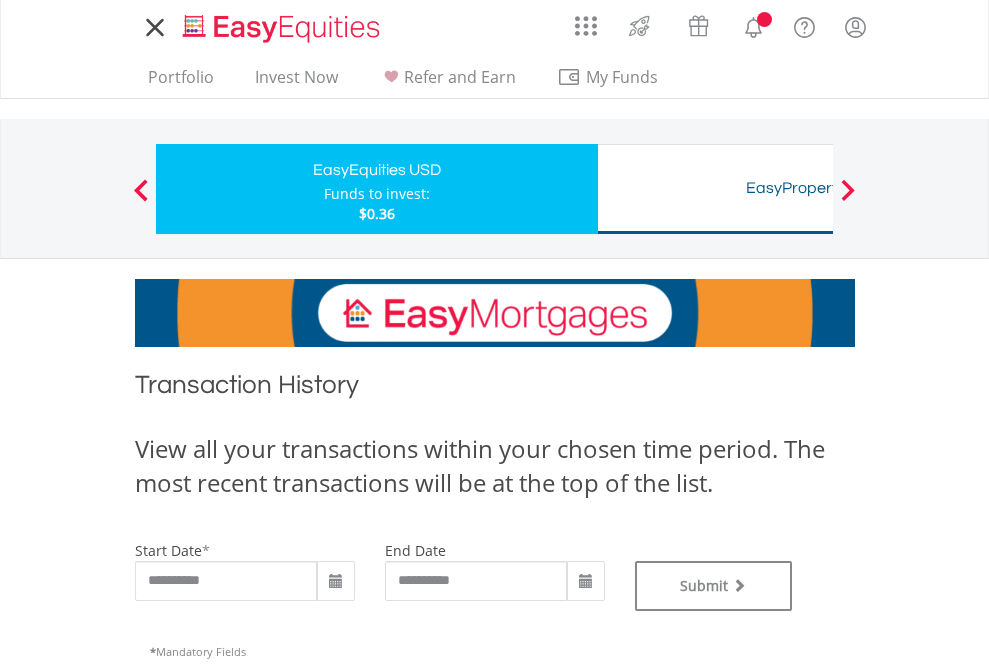 scroll, scrollTop: 0, scrollLeft: 0, axis: both 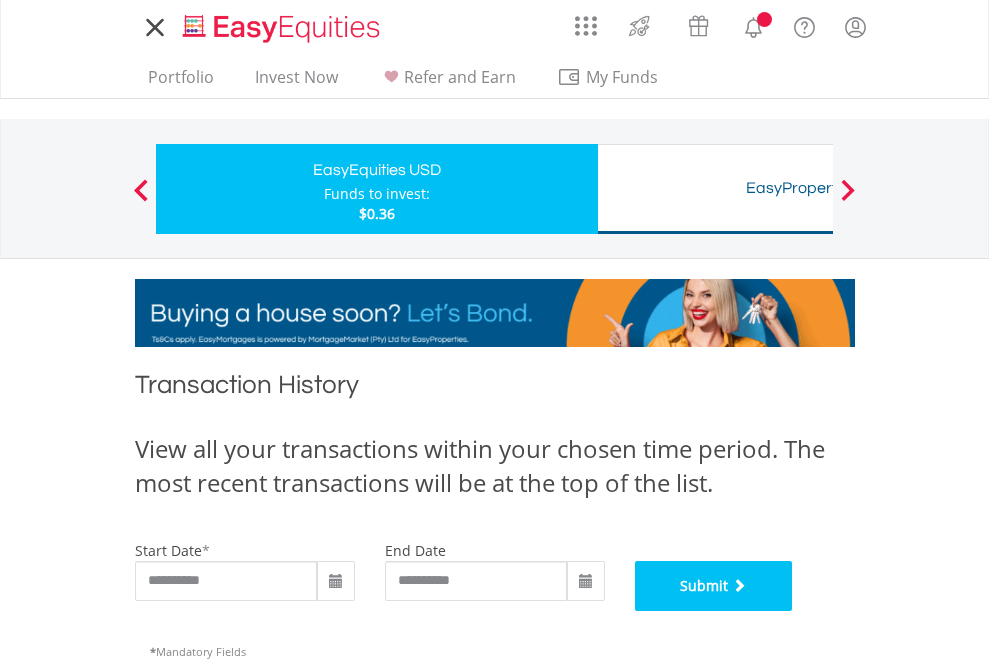 click on "Submit" at bounding box center [714, 586] 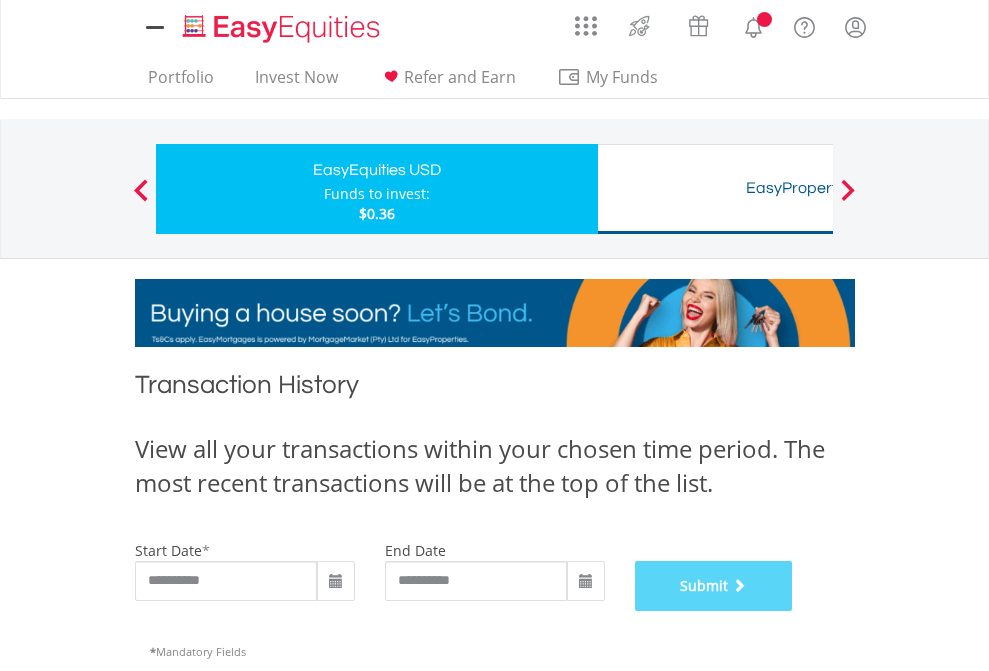 scroll, scrollTop: 811, scrollLeft: 0, axis: vertical 